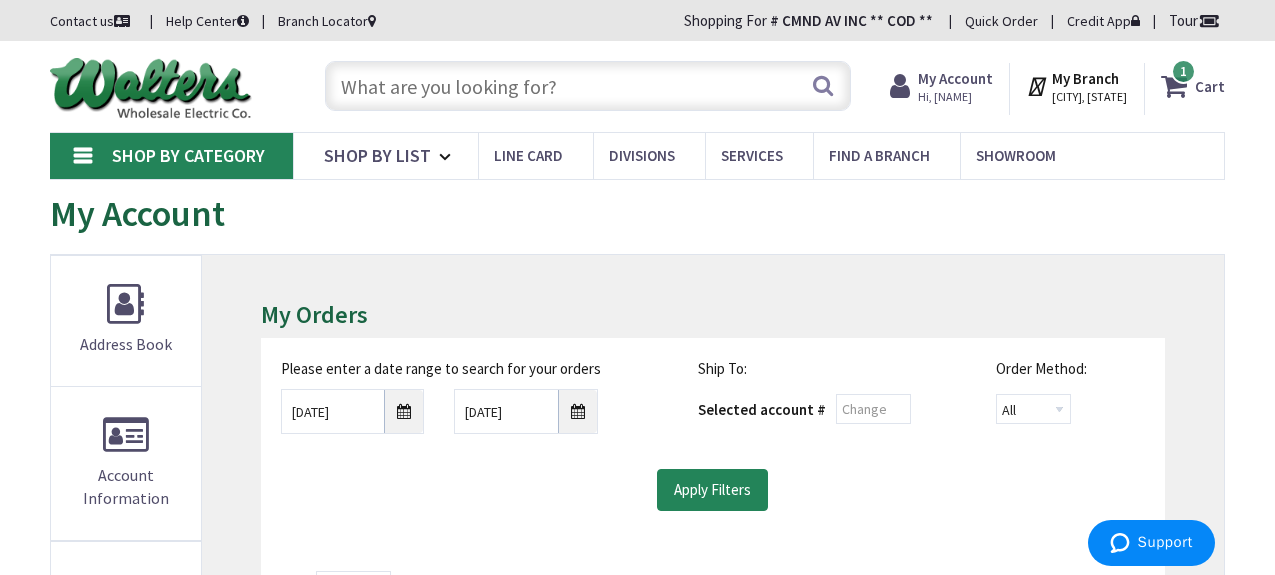 scroll, scrollTop: 0, scrollLeft: 0, axis: both 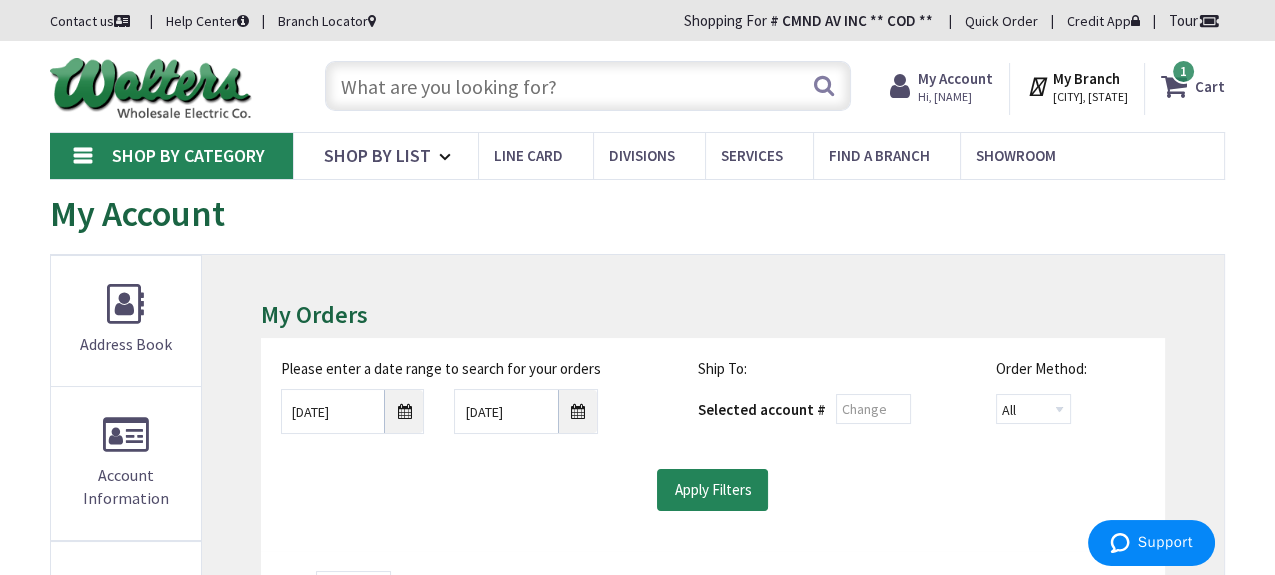 click on "Branch Locator" at bounding box center [327, 21] 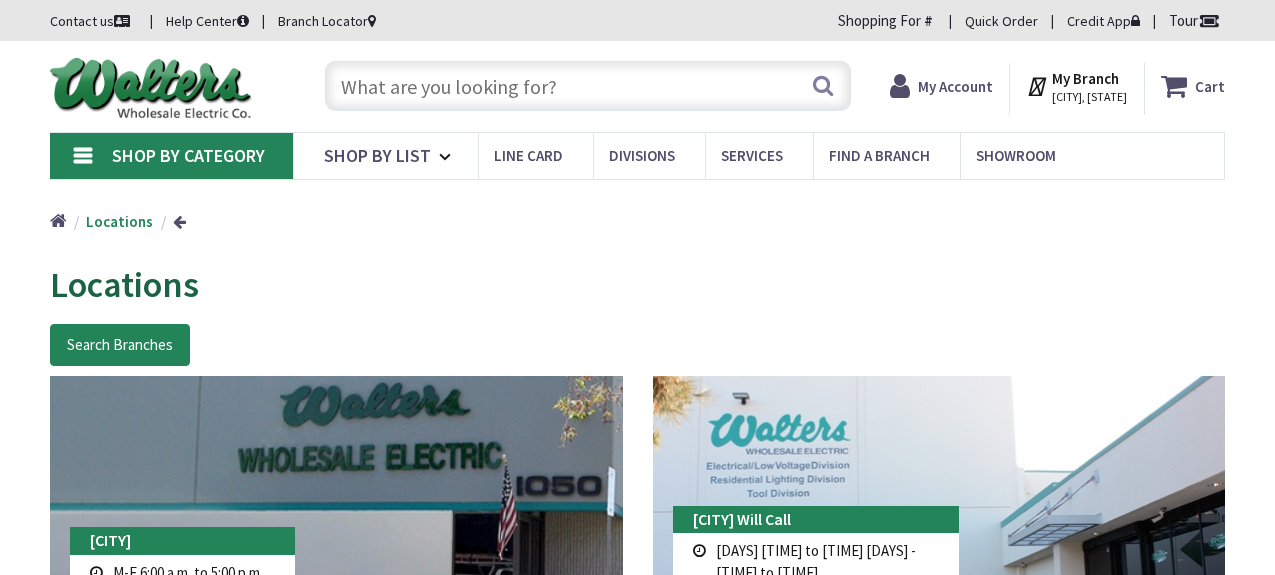 scroll, scrollTop: 0, scrollLeft: 0, axis: both 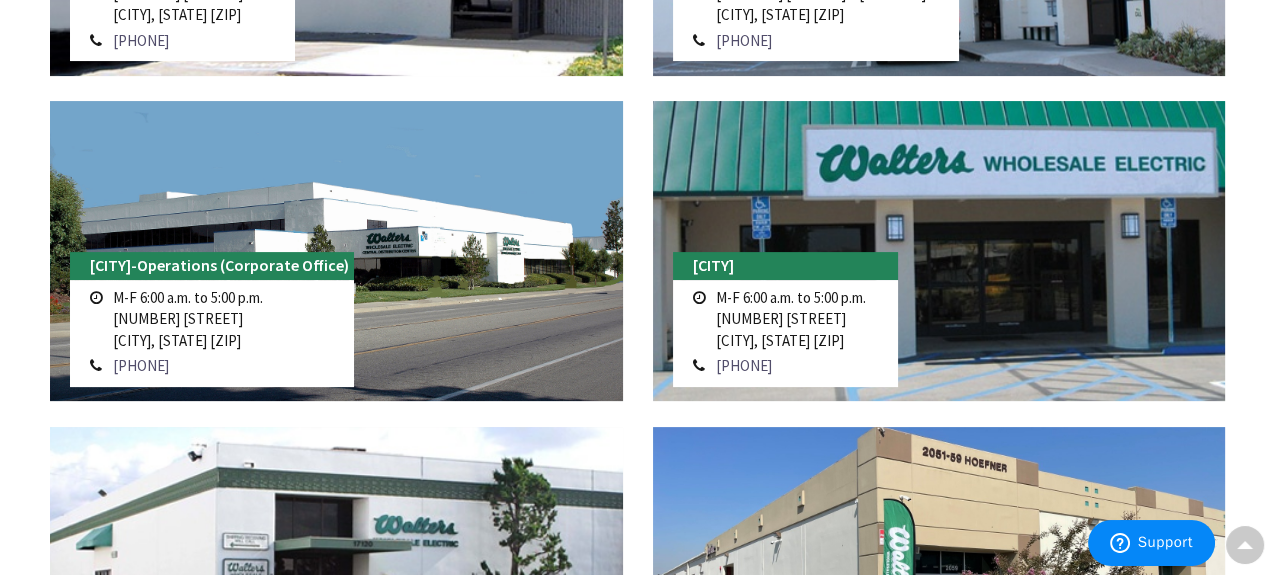 click on "[CITY]
[DAY]-[DAY] [TIME] to [DAY] [TIME]                                                      [NUMBER] [STREET]
[CITY], [STATE] [ZIP]
[PHONE]" at bounding box center [336, -62] 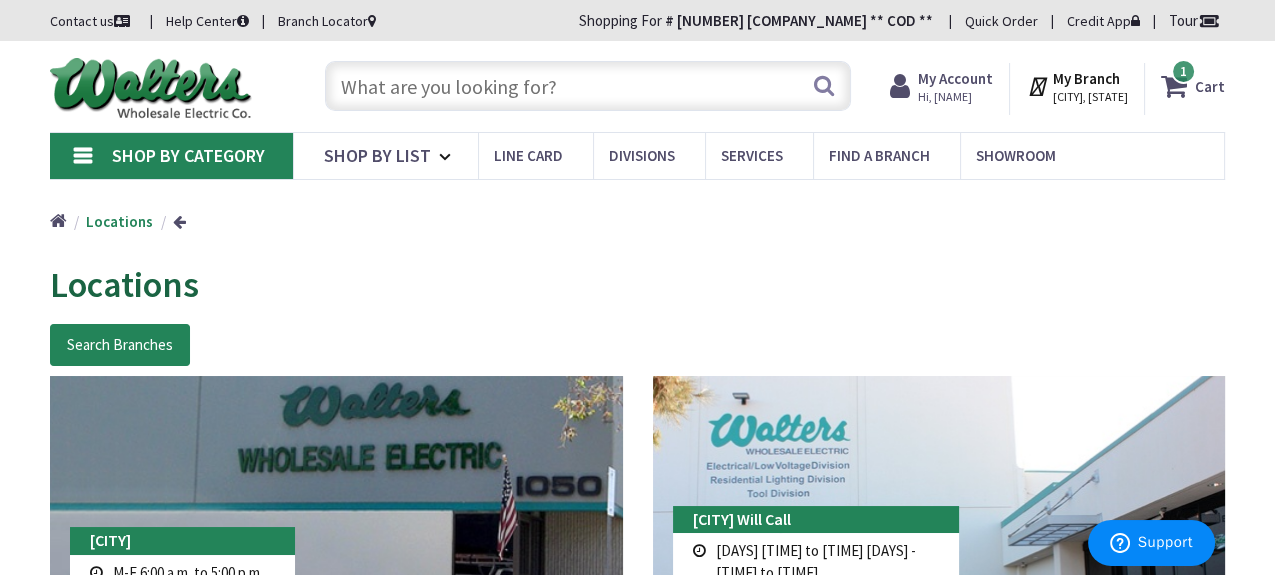 click on "Locations
Search Branches
Anaheim
M-F 6:00 a.m. to 5:00 p.m.                                                      1050 North Kraemer Place
Anaheim, CA 92806
714-630-7321 Read more" at bounding box center (637, 3264) 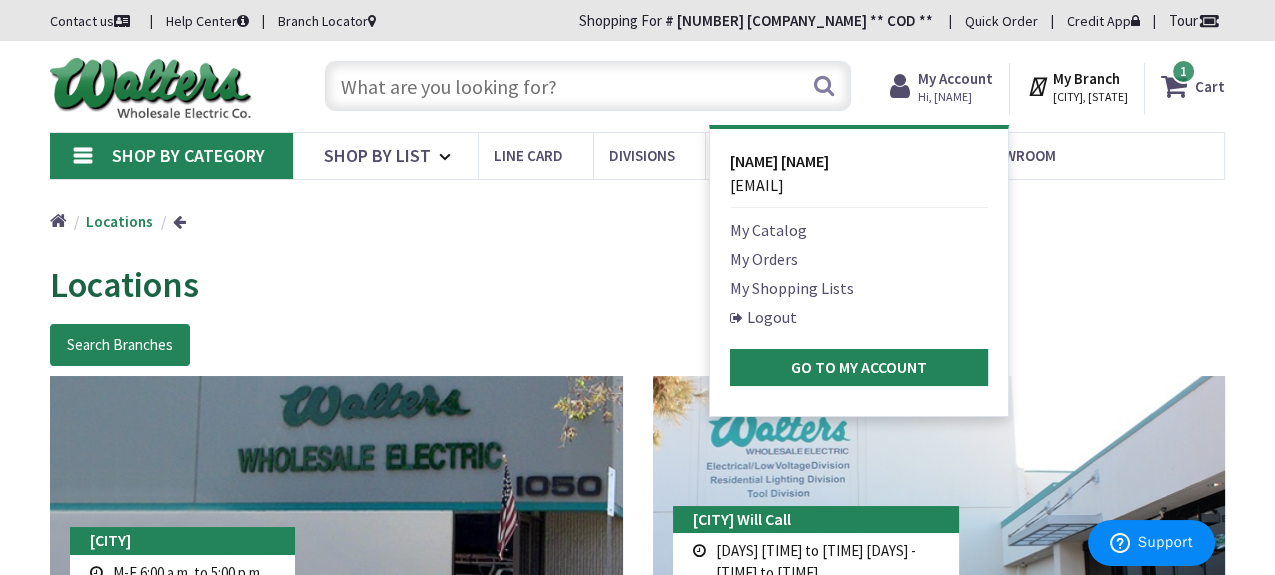 click on "Logout" at bounding box center (763, 317) 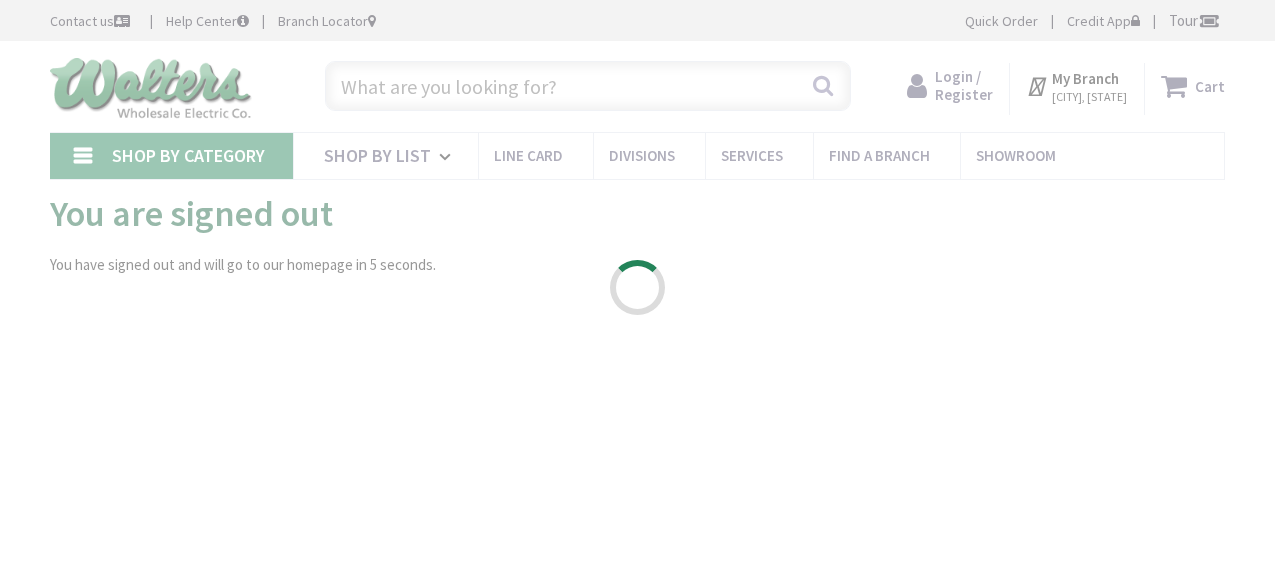 scroll, scrollTop: 0, scrollLeft: 0, axis: both 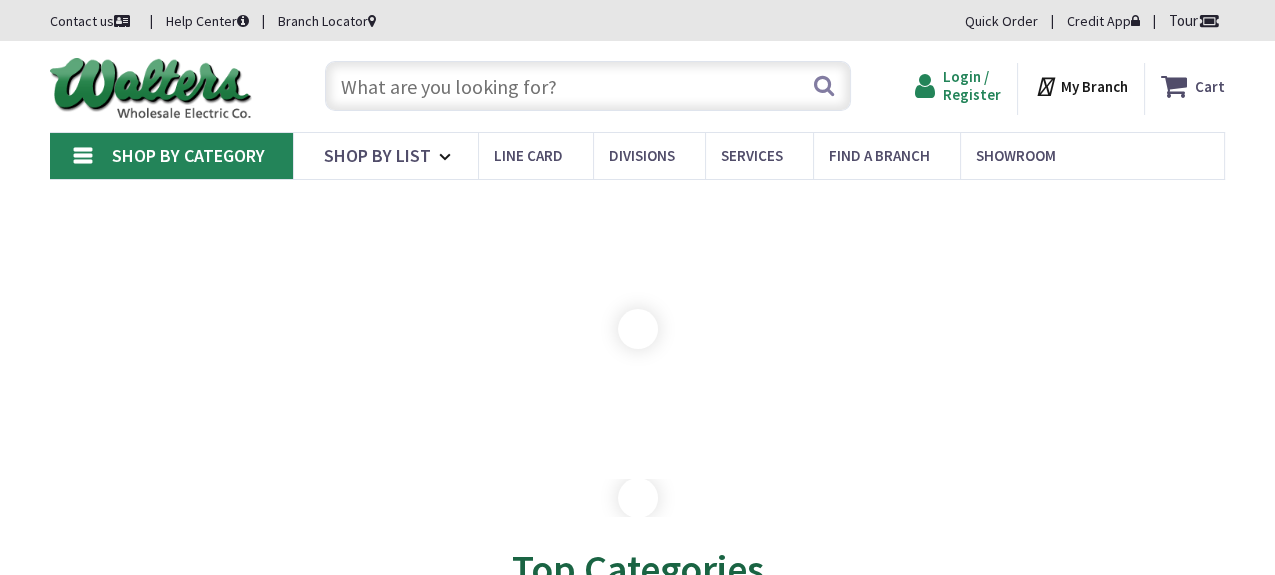 click on "Login / Register" at bounding box center [972, 85] 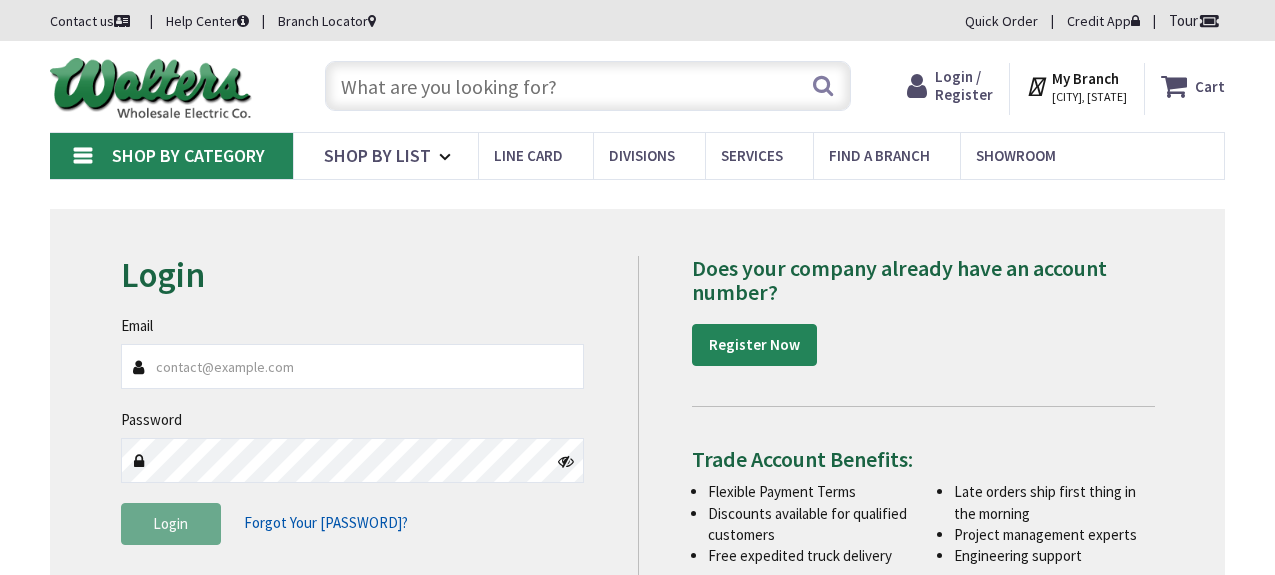 scroll, scrollTop: 0, scrollLeft: 0, axis: both 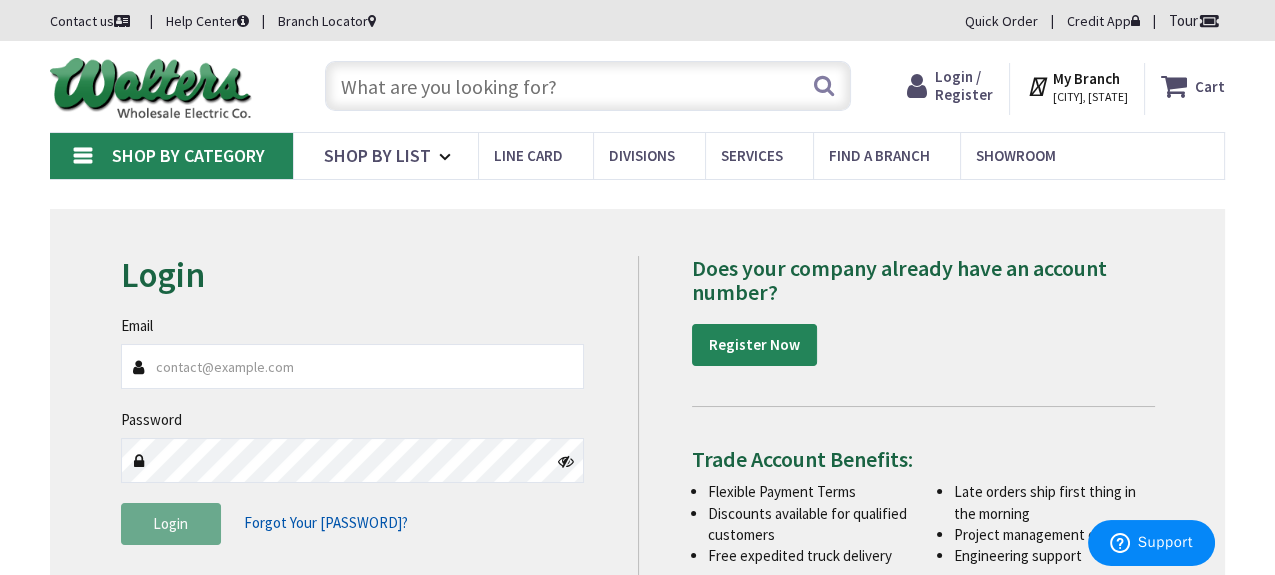 click on "Login / Register" at bounding box center [964, 85] 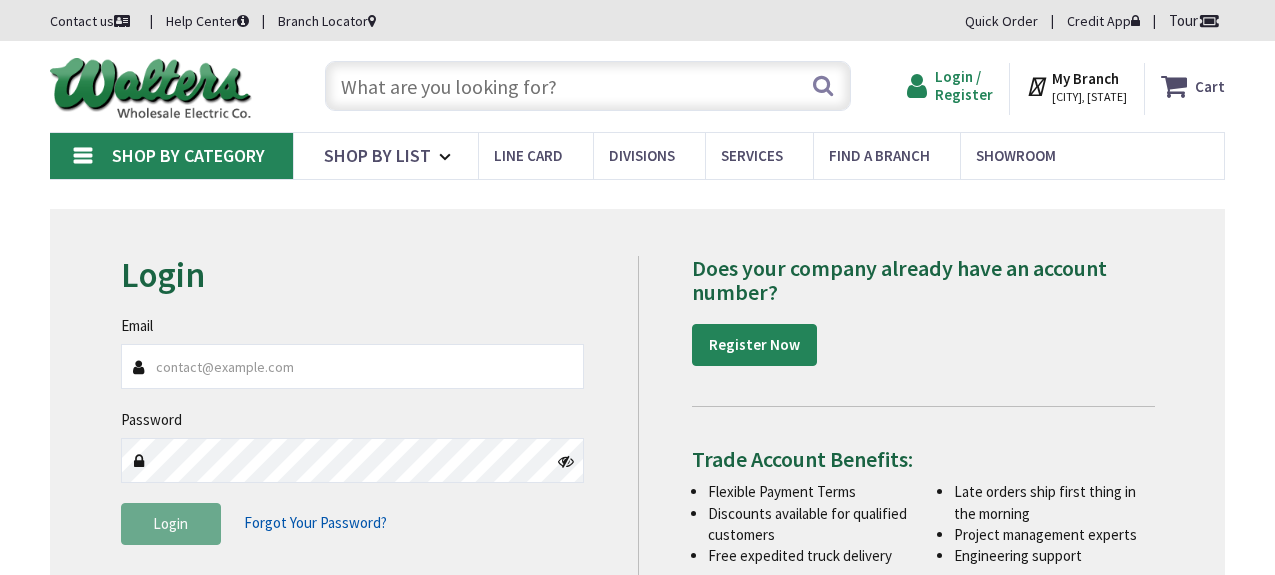 scroll, scrollTop: 0, scrollLeft: 0, axis: both 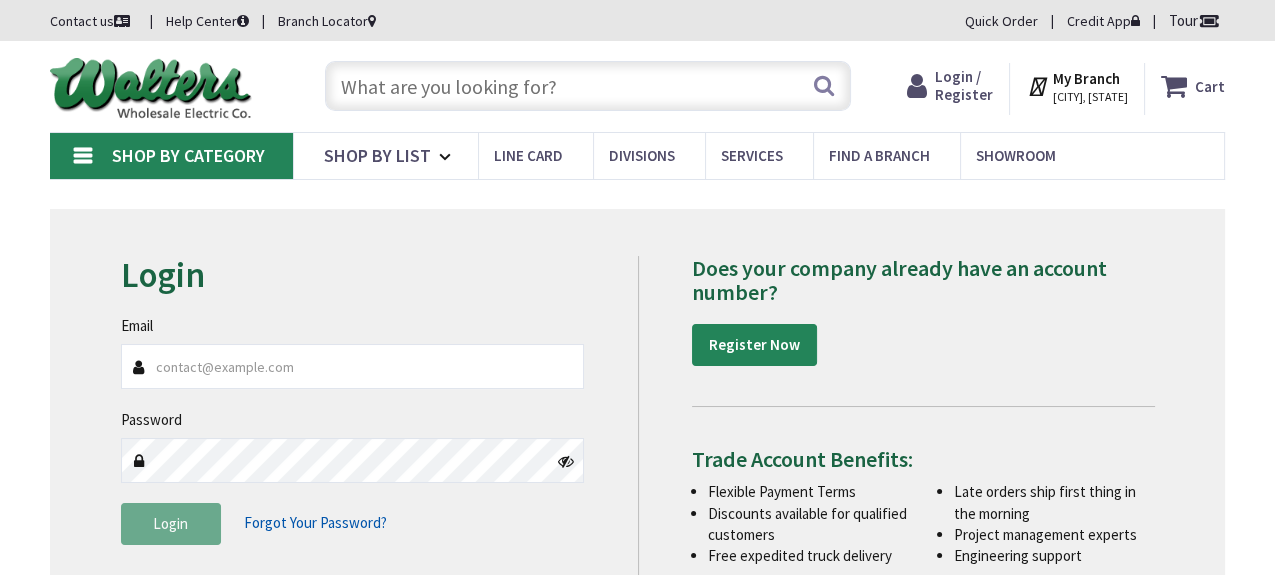click on "Login / Register" at bounding box center [964, 85] 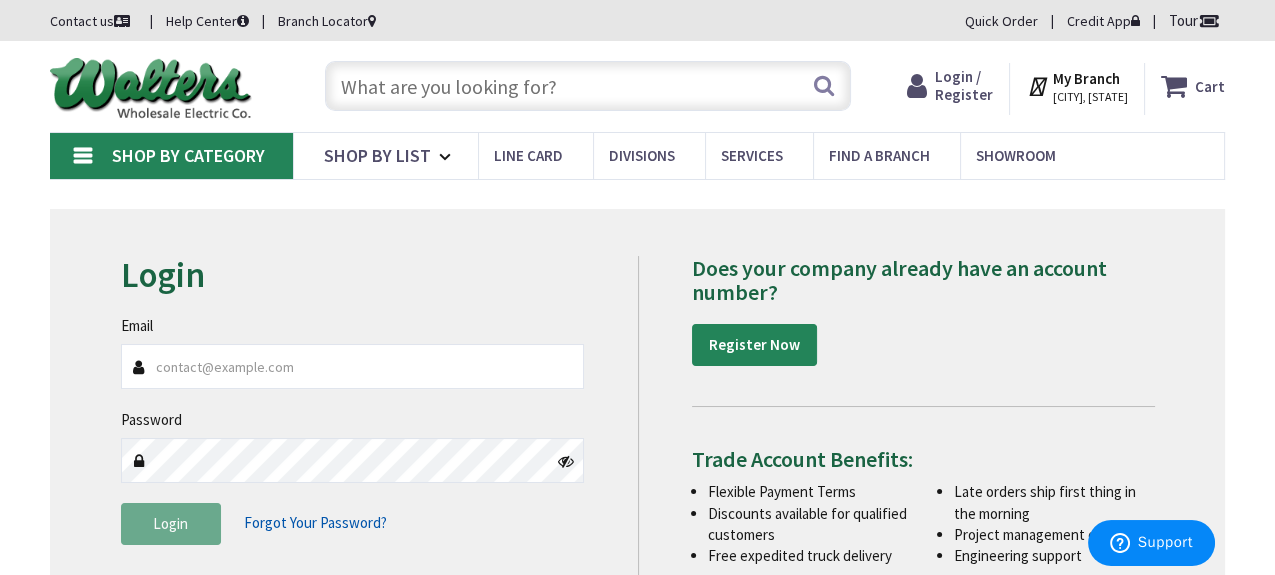 click on "Login
Invalid login or password
Email
Password
Login
Forgot Your Password?" at bounding box center [637, 434] 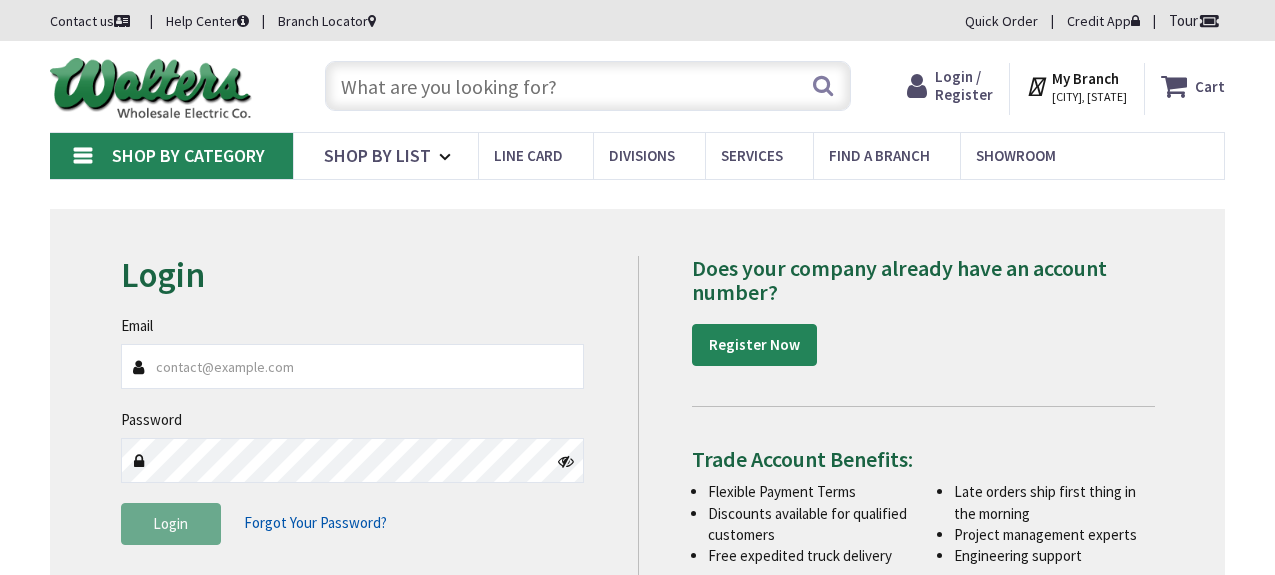 scroll, scrollTop: 0, scrollLeft: 0, axis: both 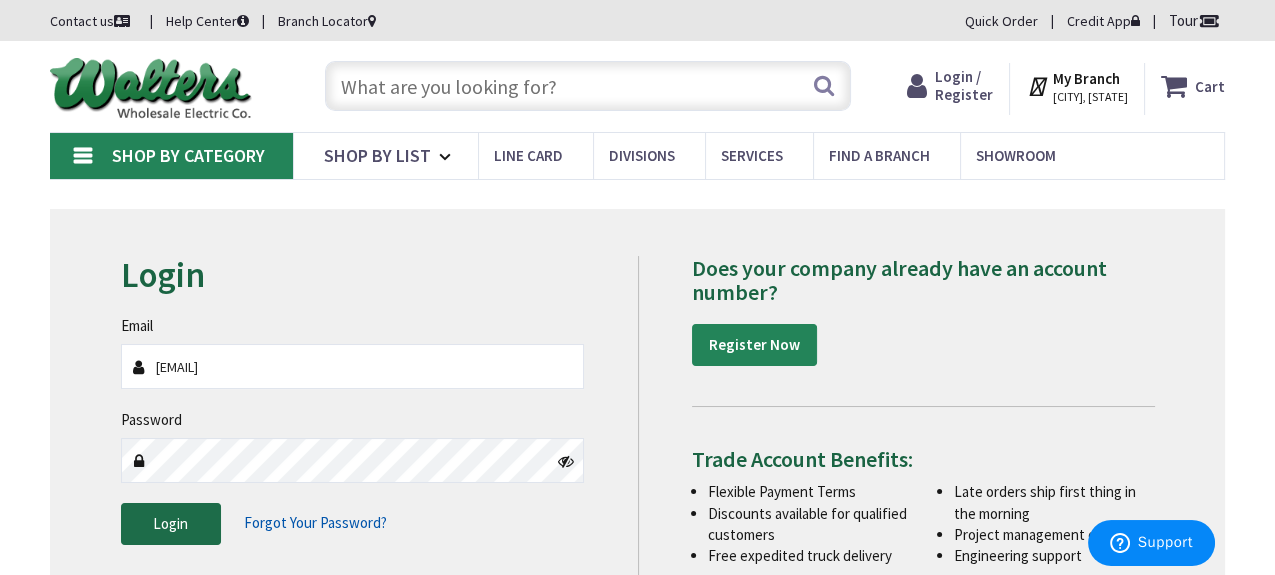 click on "Login" at bounding box center (171, 524) 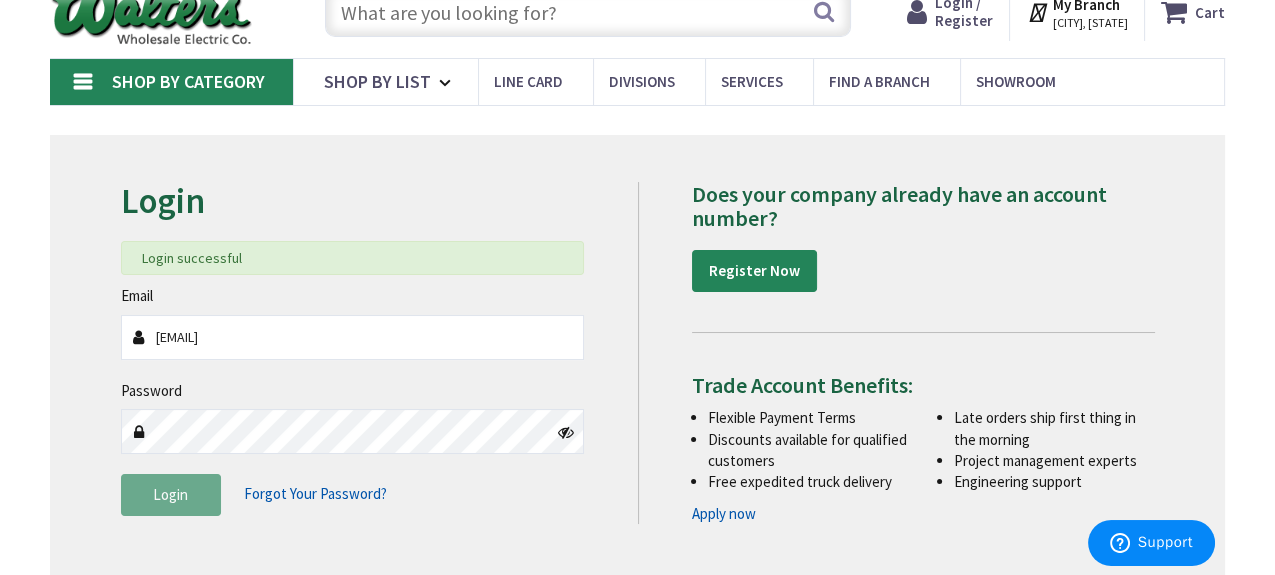 scroll, scrollTop: 100, scrollLeft: 0, axis: vertical 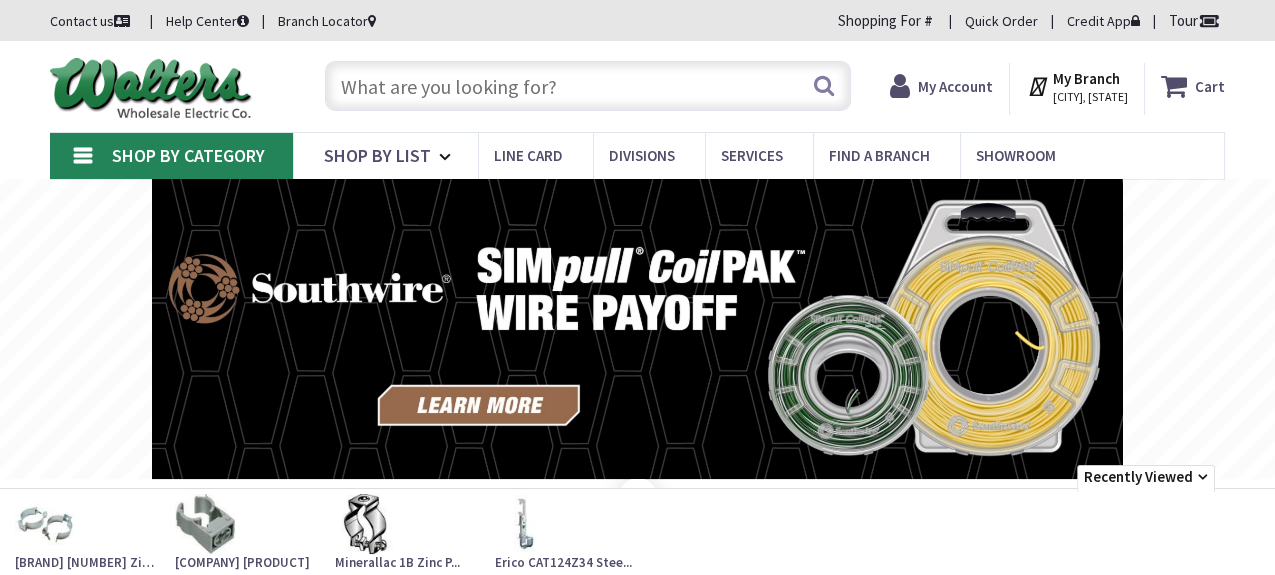 click on "My Account" at bounding box center (955, 86) 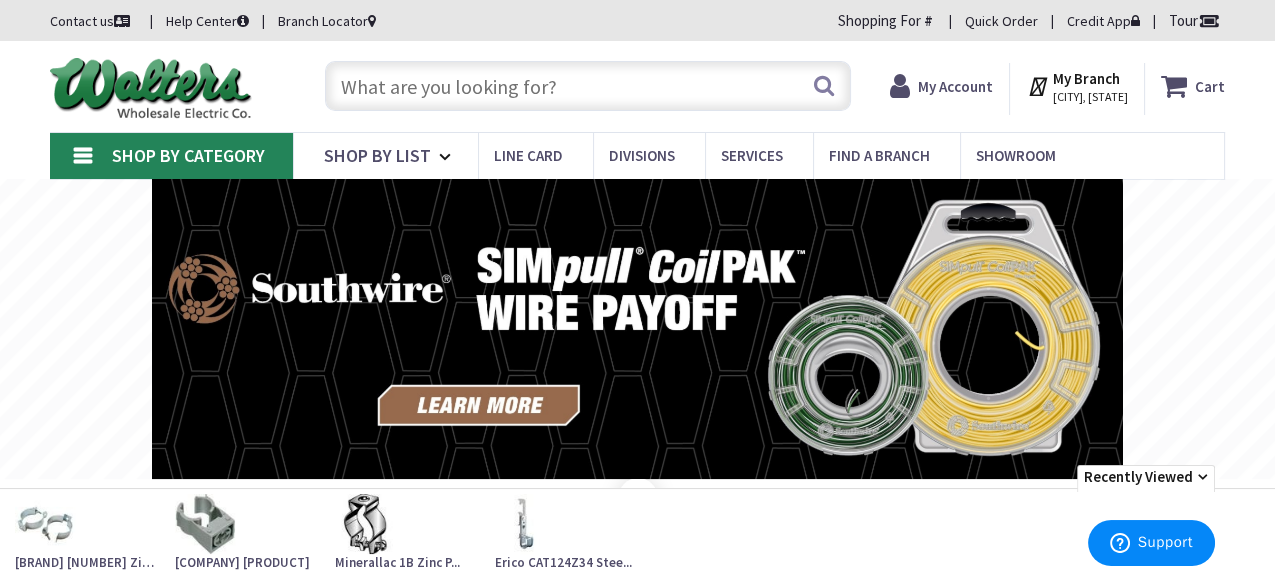 click on "My Account" at bounding box center [955, 86] 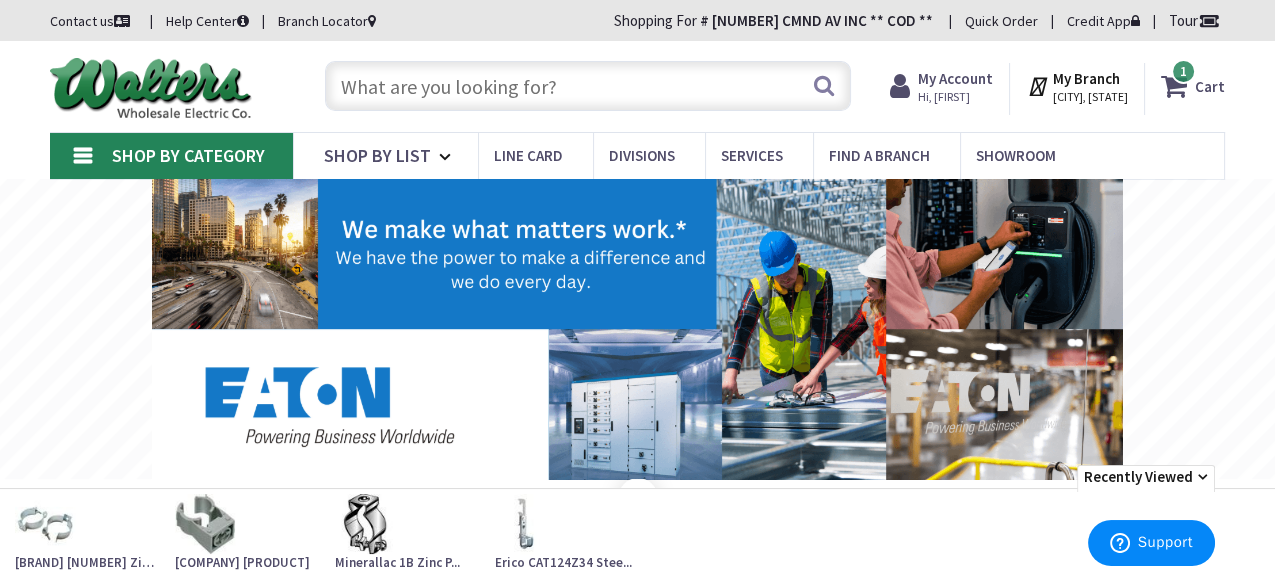 scroll, scrollTop: 0, scrollLeft: 0, axis: both 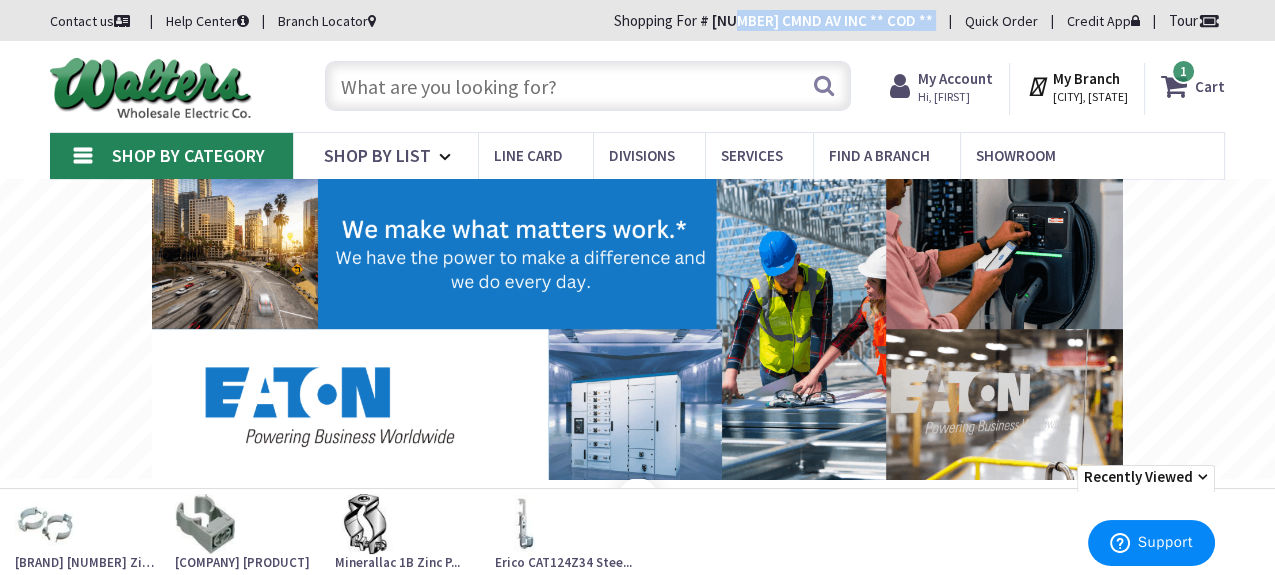click on "[NUMBER] CMND AV INC ** COD **" at bounding box center [822, 20] 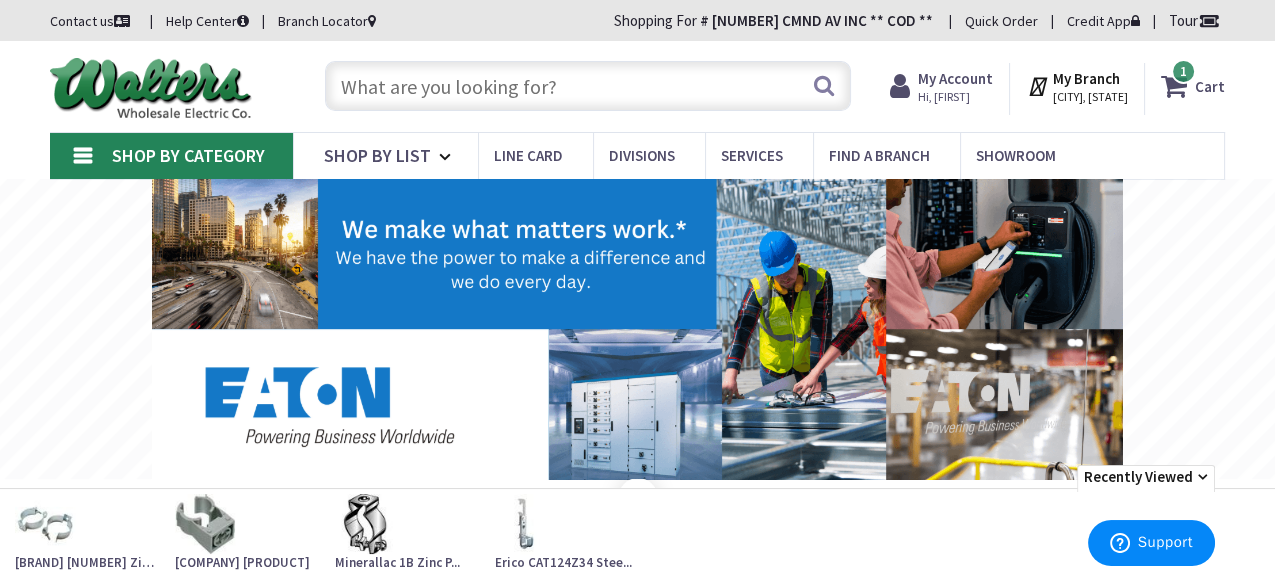 click on "Skip to Content
Toggle Nav
Search
1
1
1
items
Cart
My Cart" at bounding box center [637, 86] 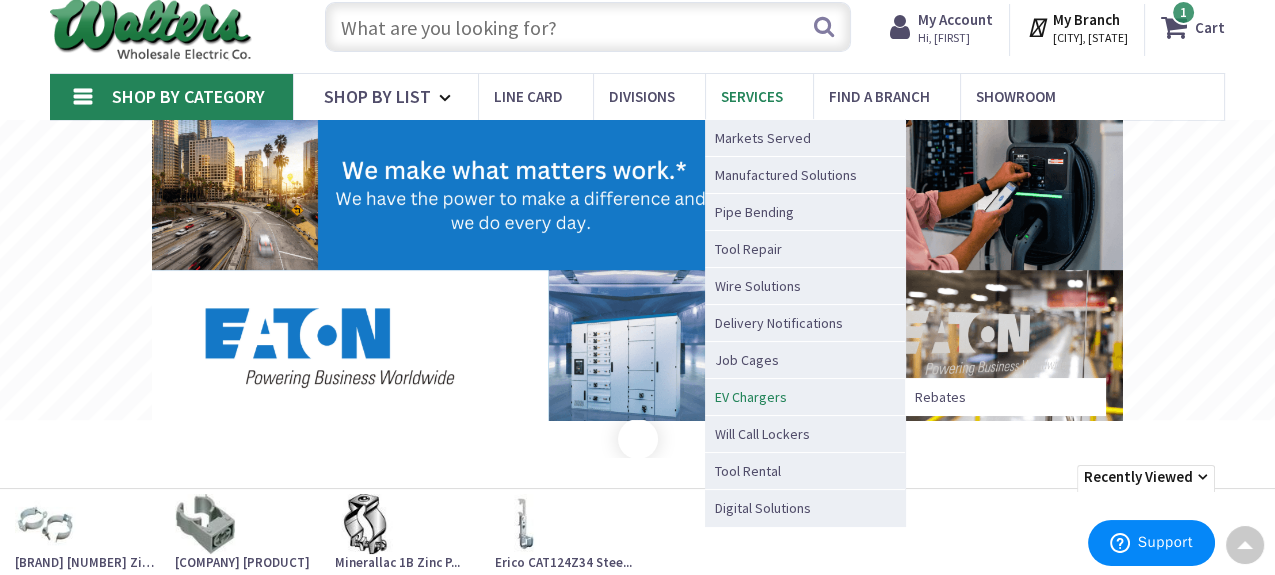 scroll, scrollTop: 0, scrollLeft: 0, axis: both 